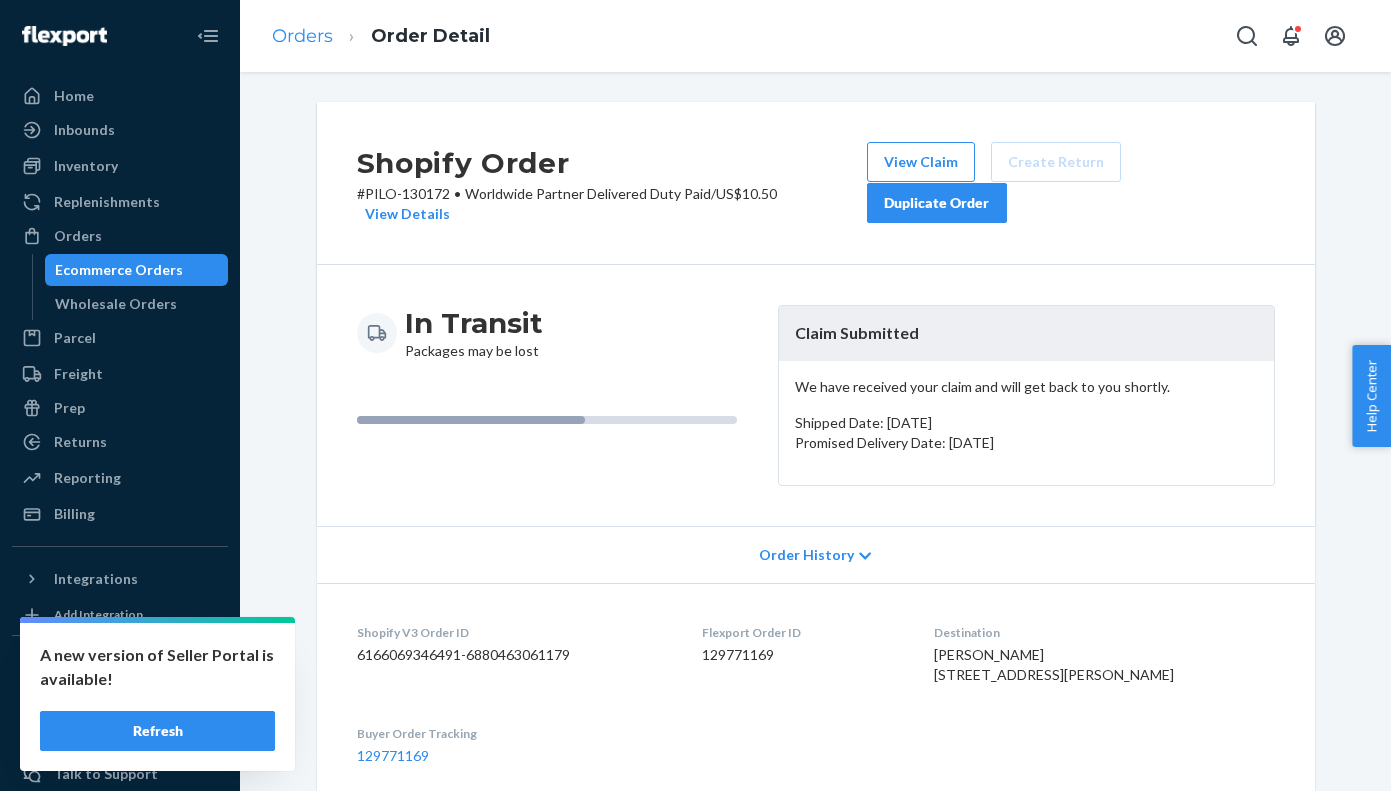 scroll, scrollTop: 0, scrollLeft: 0, axis: both 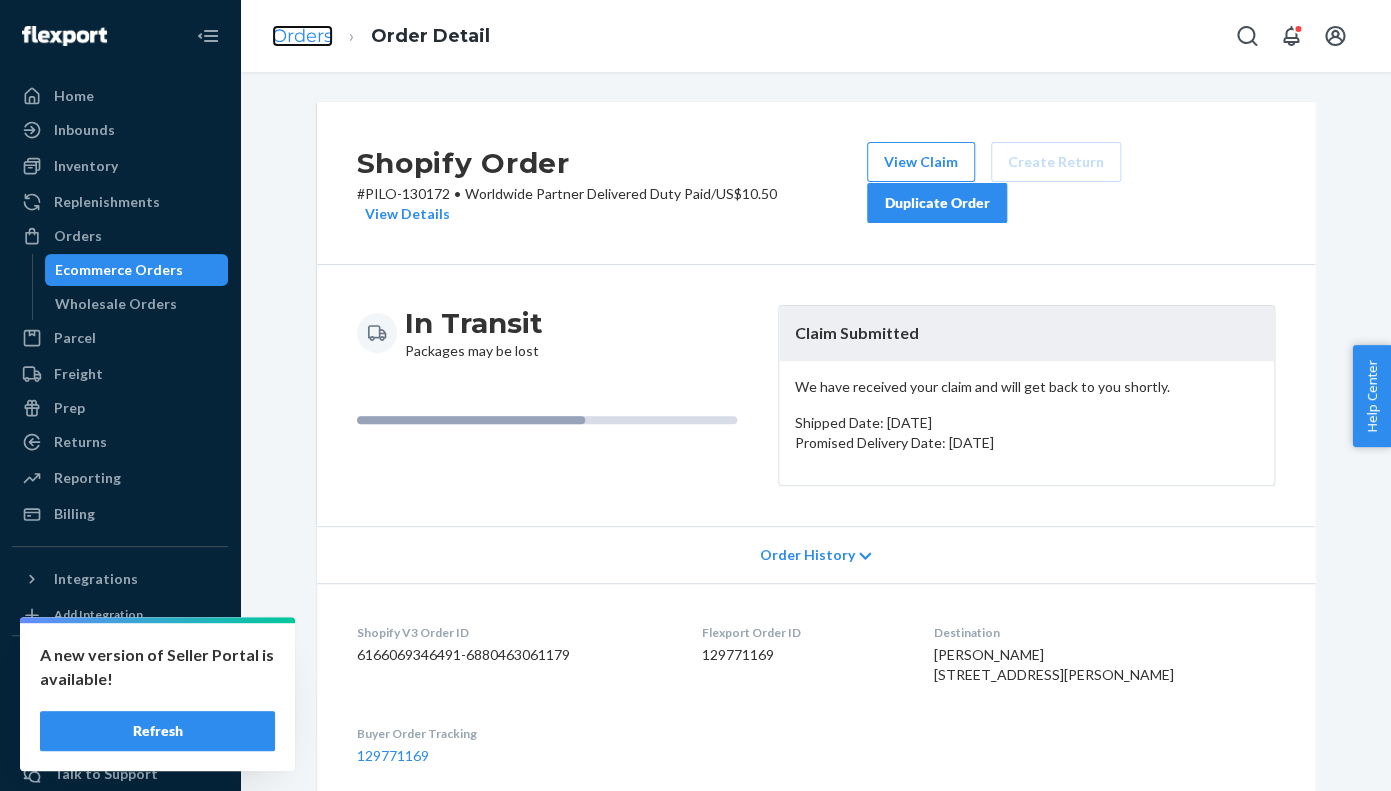 click on "Orders" at bounding box center (302, 36) 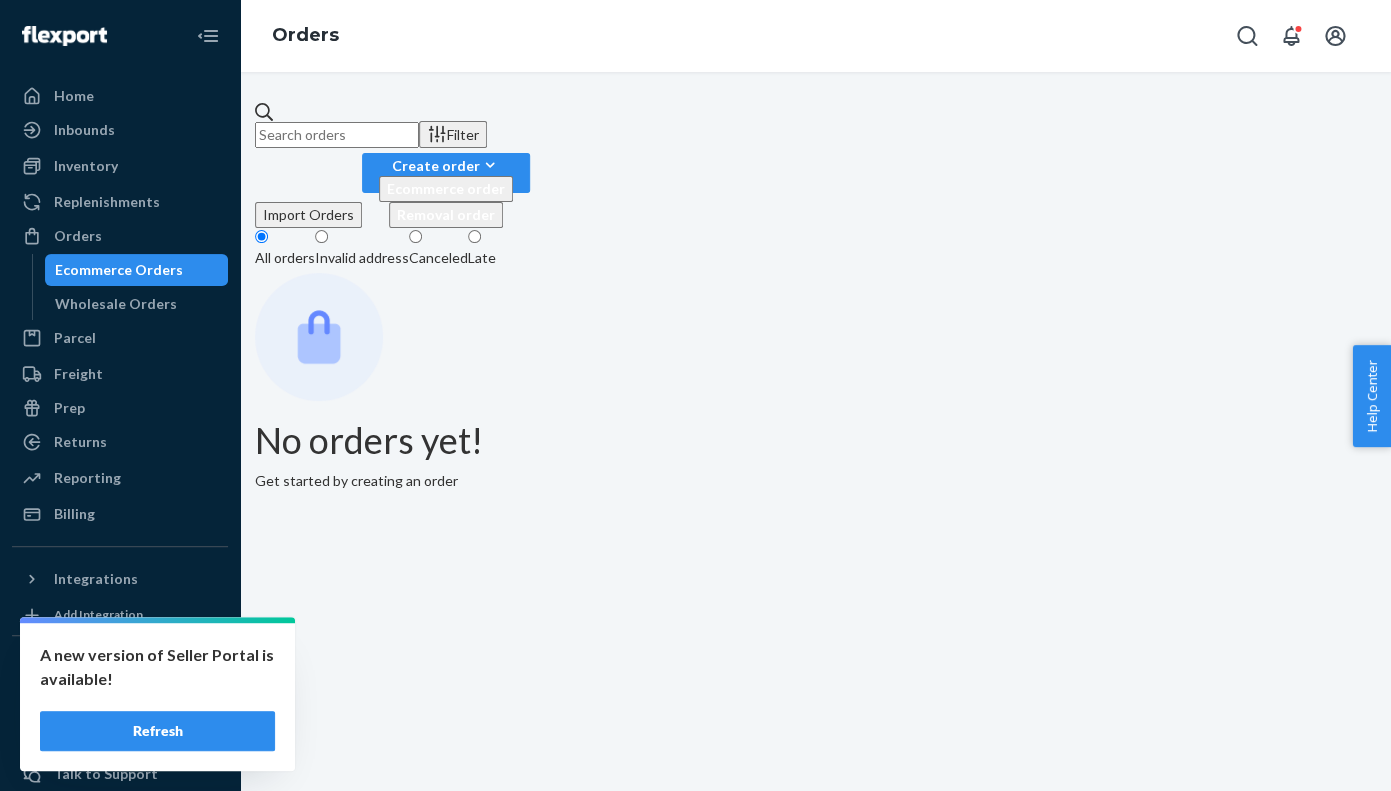click at bounding box center [337, 135] 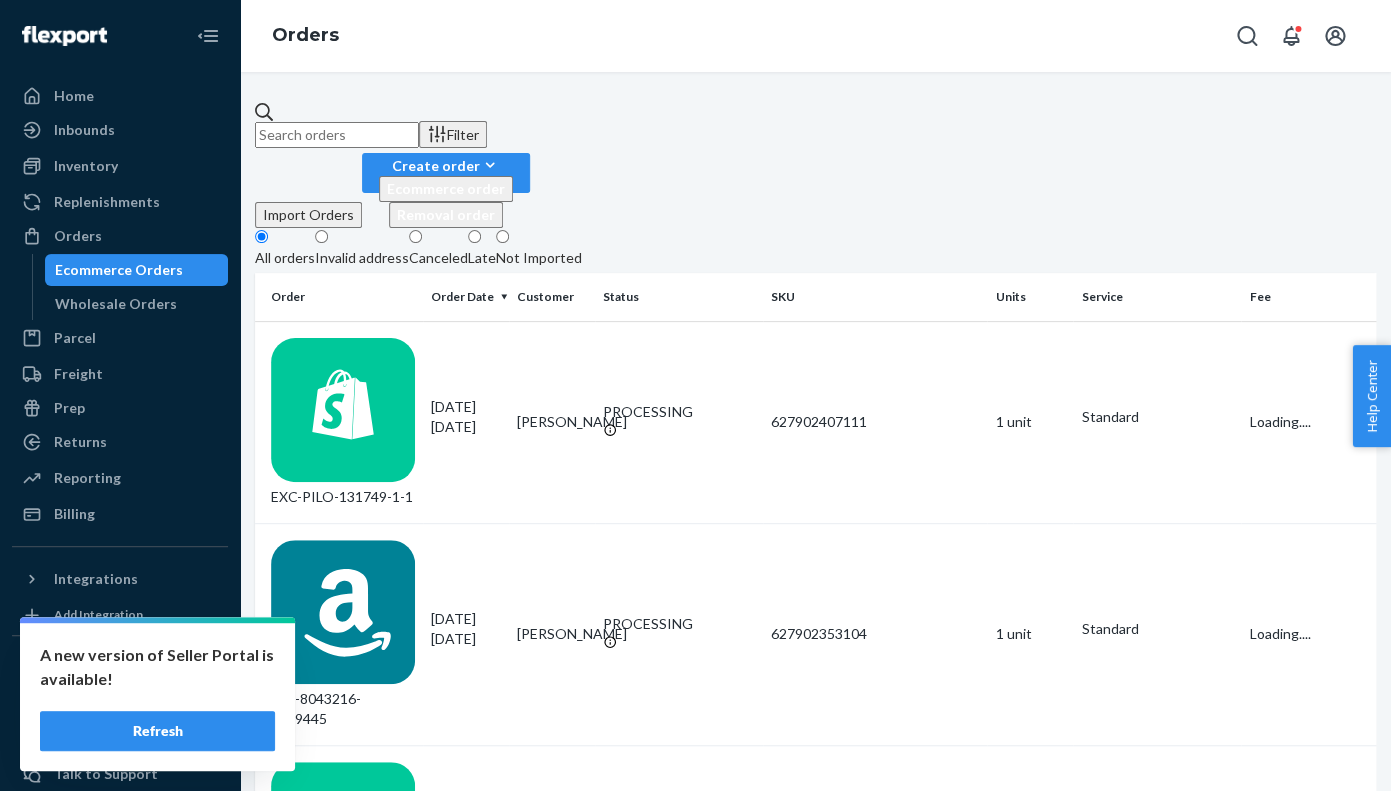 paste on "BJLRQNHRGE" 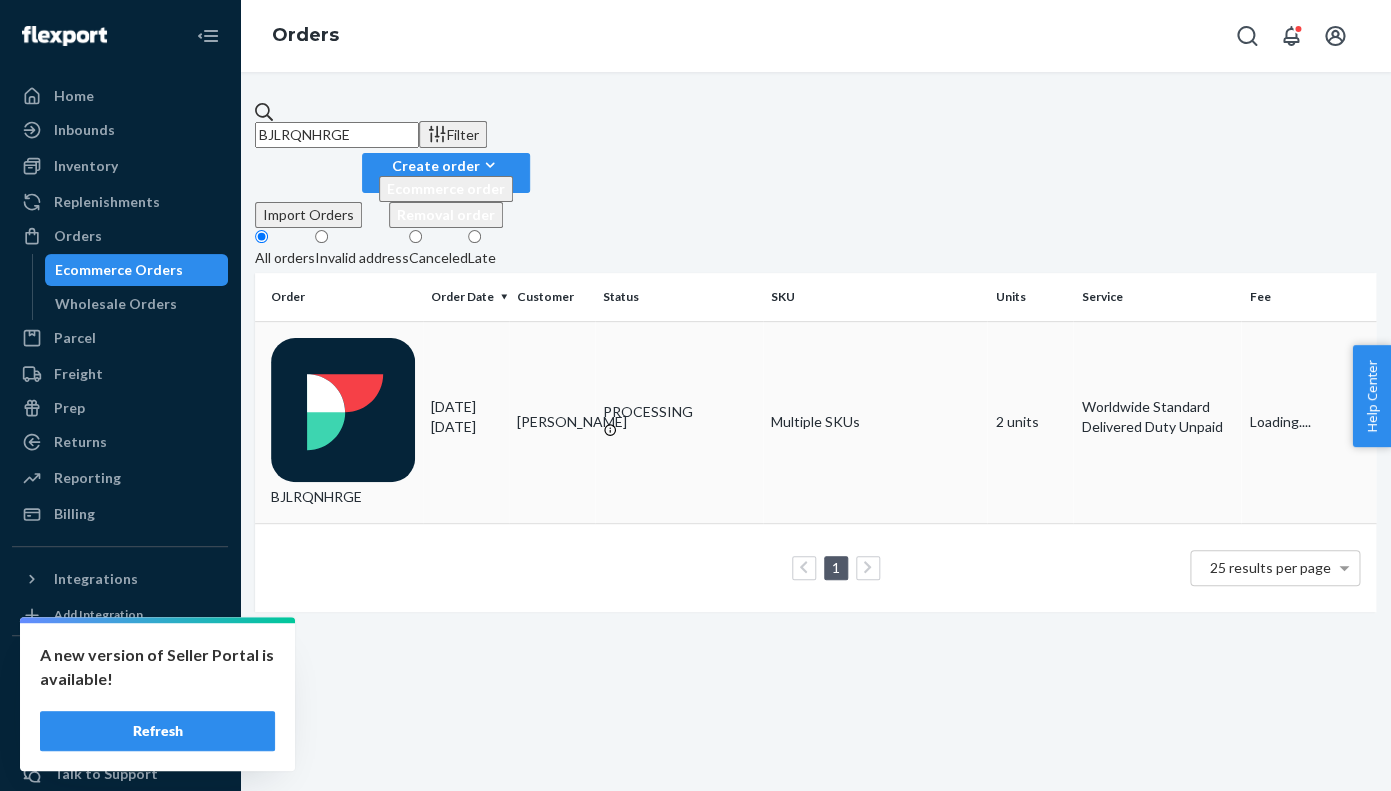type on "BJLRQNHRGE" 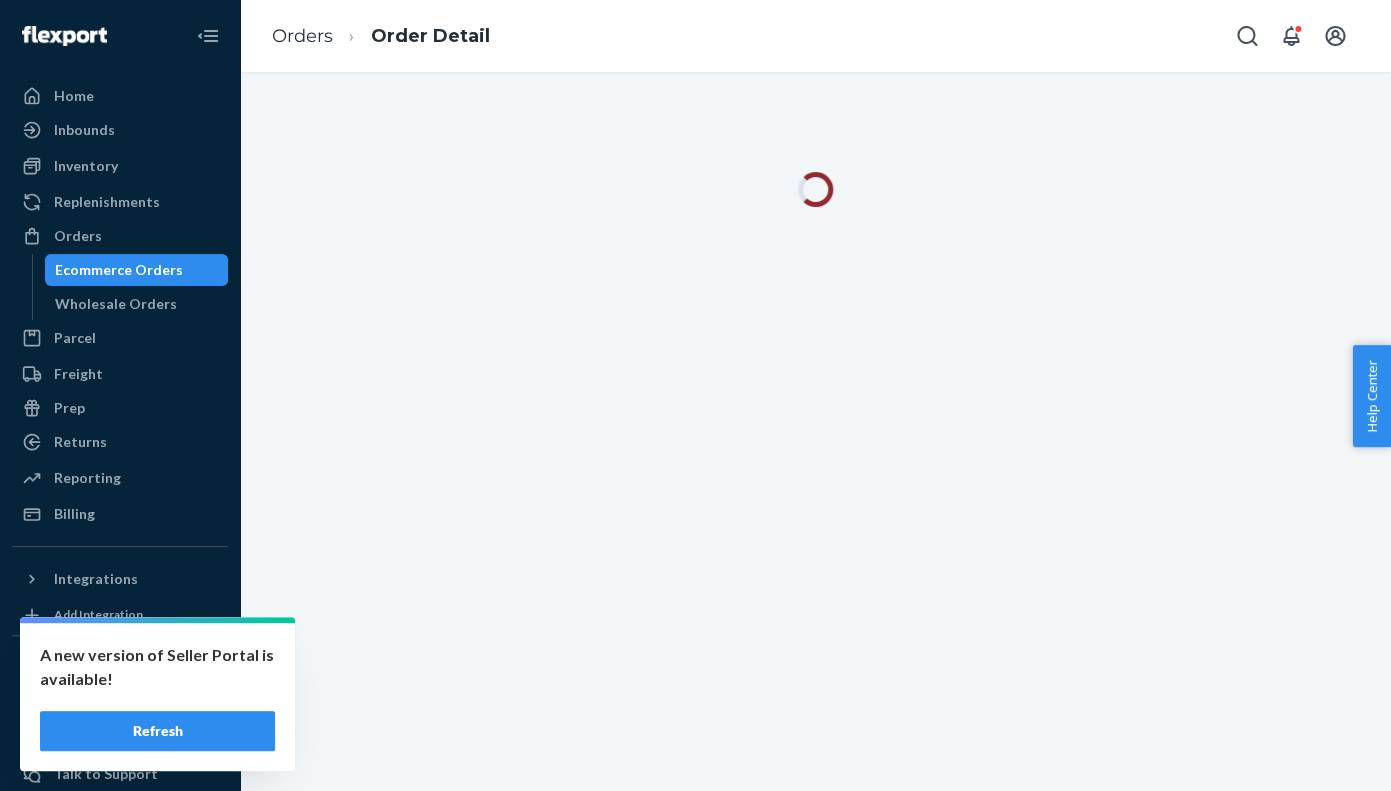 click on "Refresh" at bounding box center [157, 731] 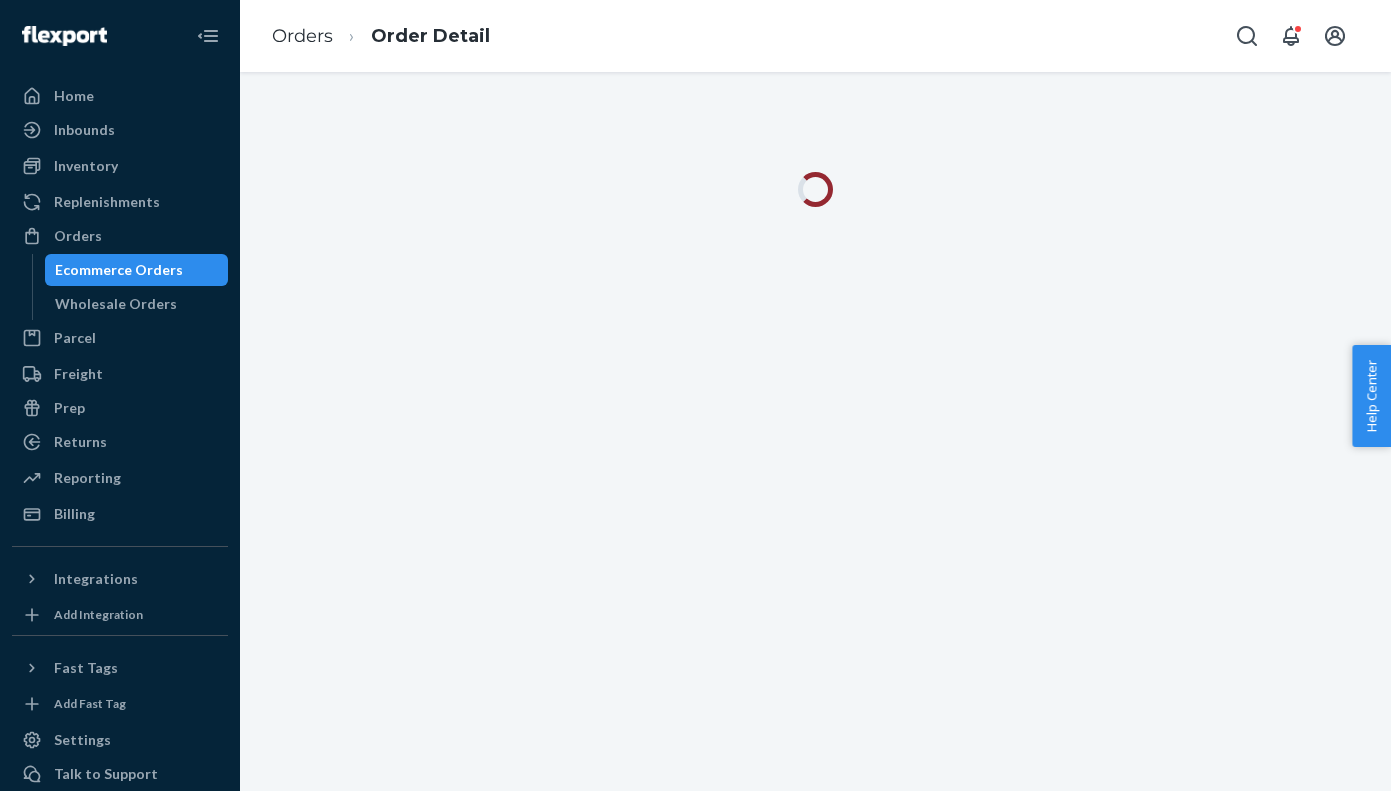 scroll, scrollTop: 0, scrollLeft: 0, axis: both 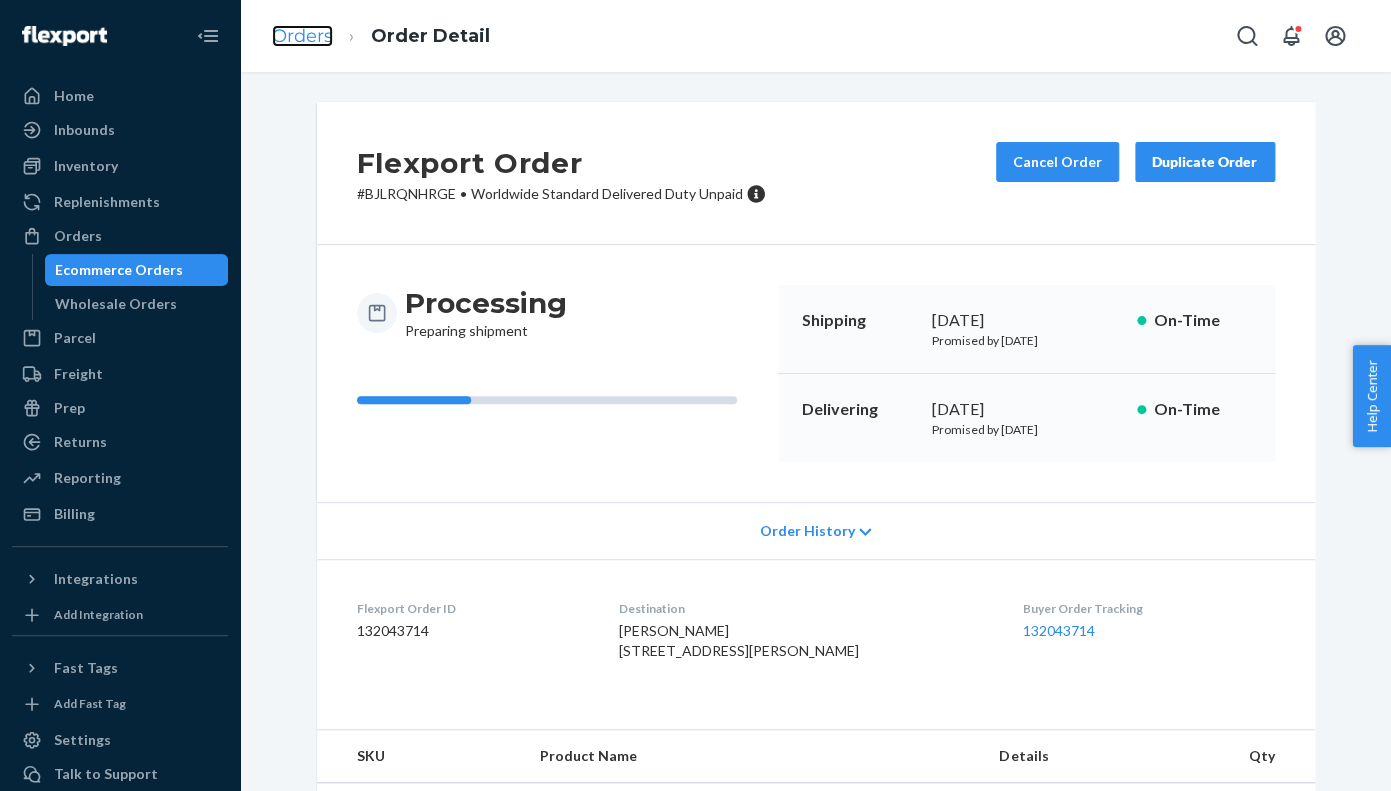 click on "Orders" at bounding box center (302, 36) 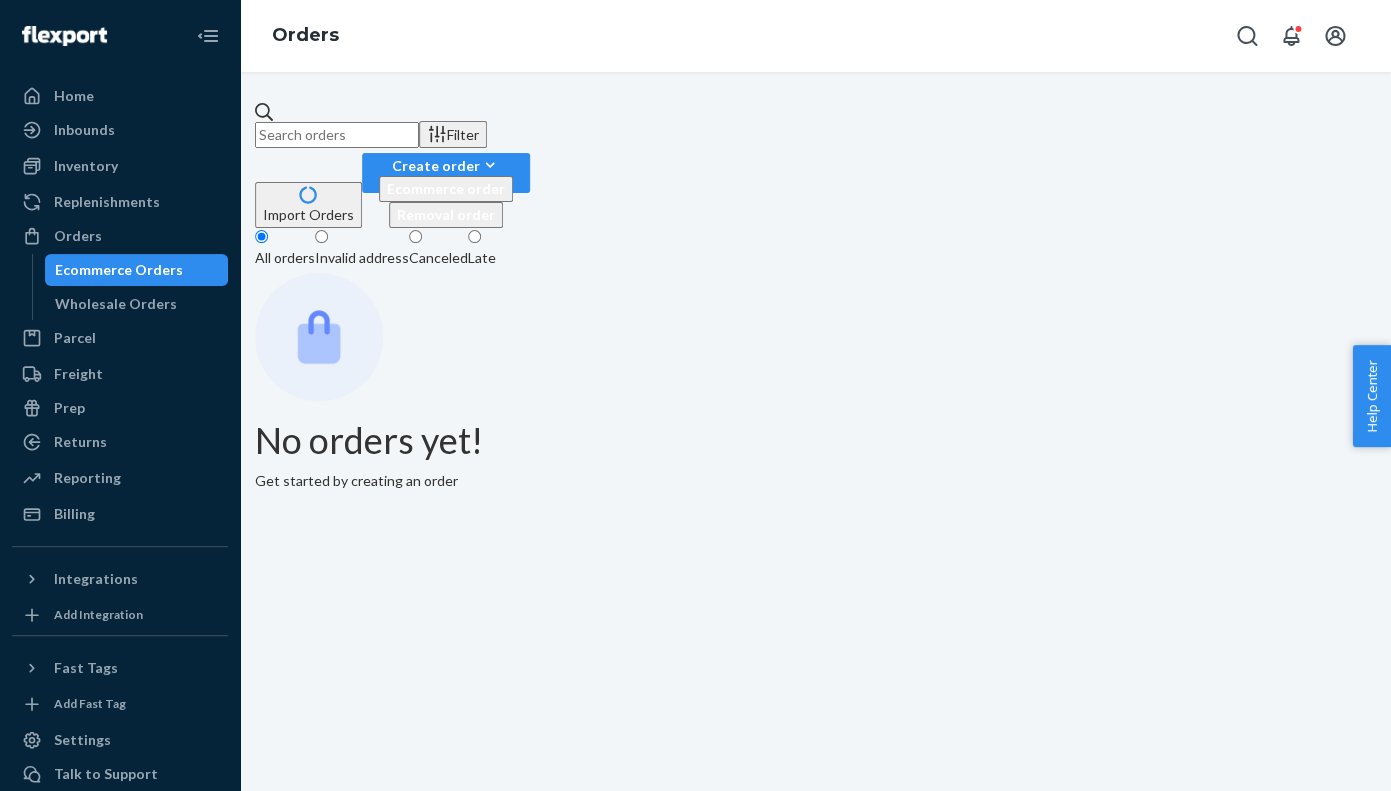 click at bounding box center (337, 135) 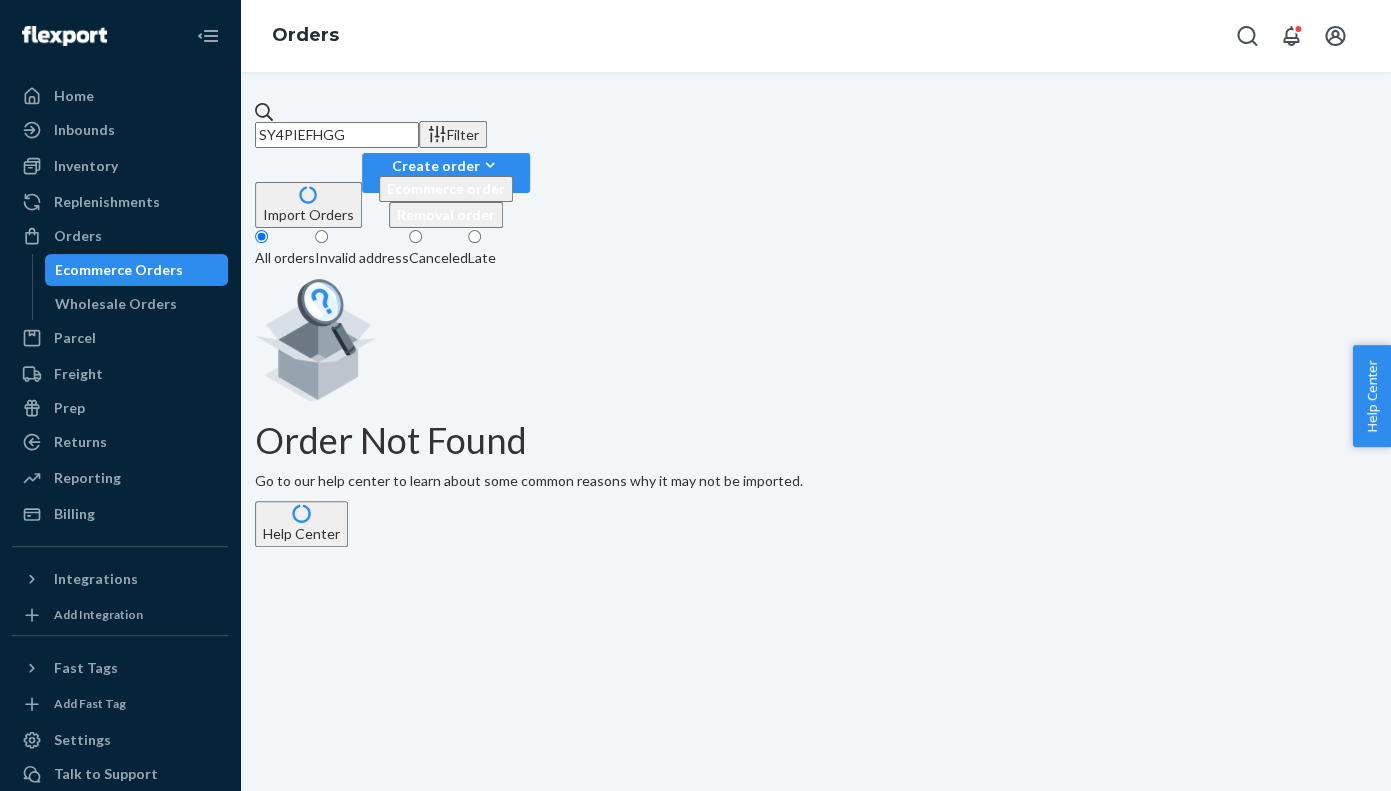 drag, startPoint x: 404, startPoint y: 117, endPoint x: 278, endPoint y: 118, distance: 126.00397 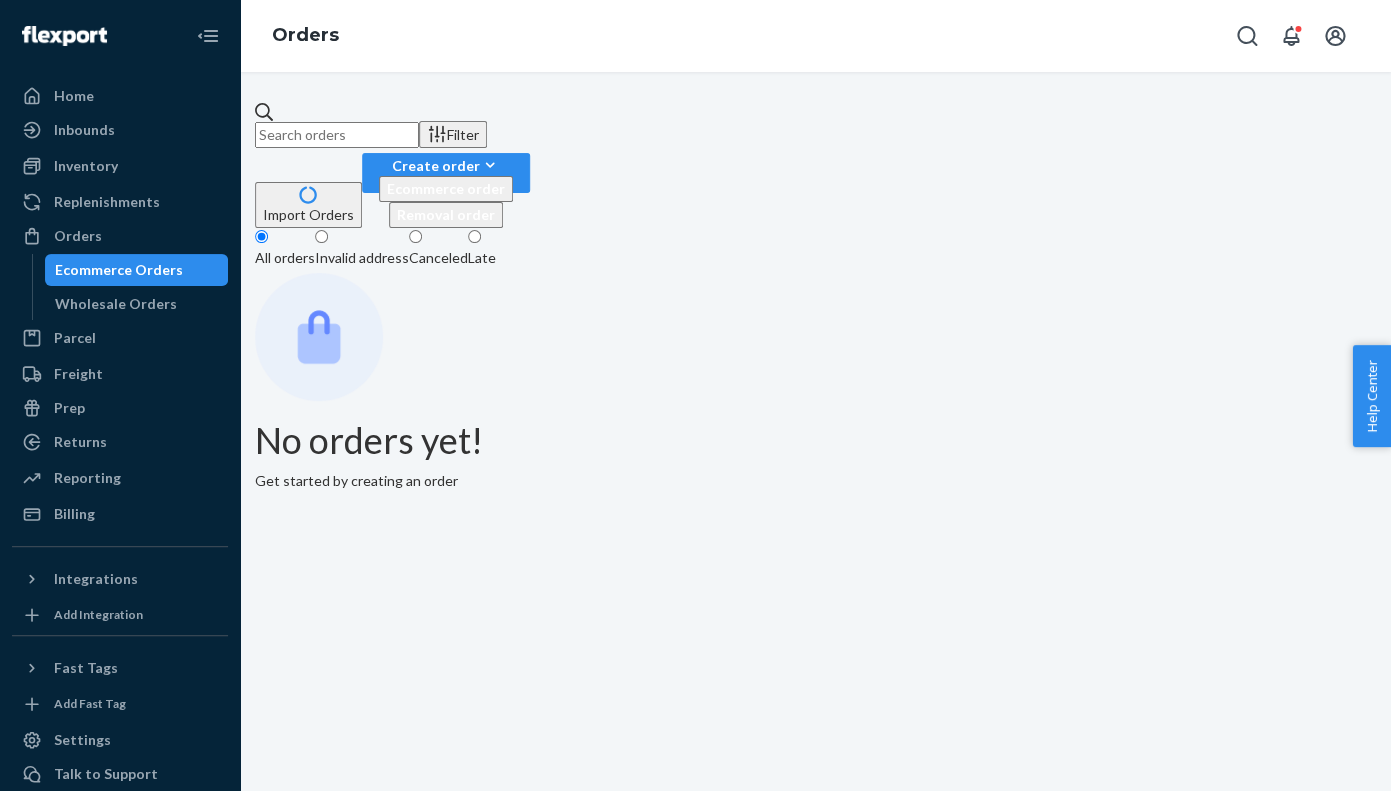 click at bounding box center [337, 135] 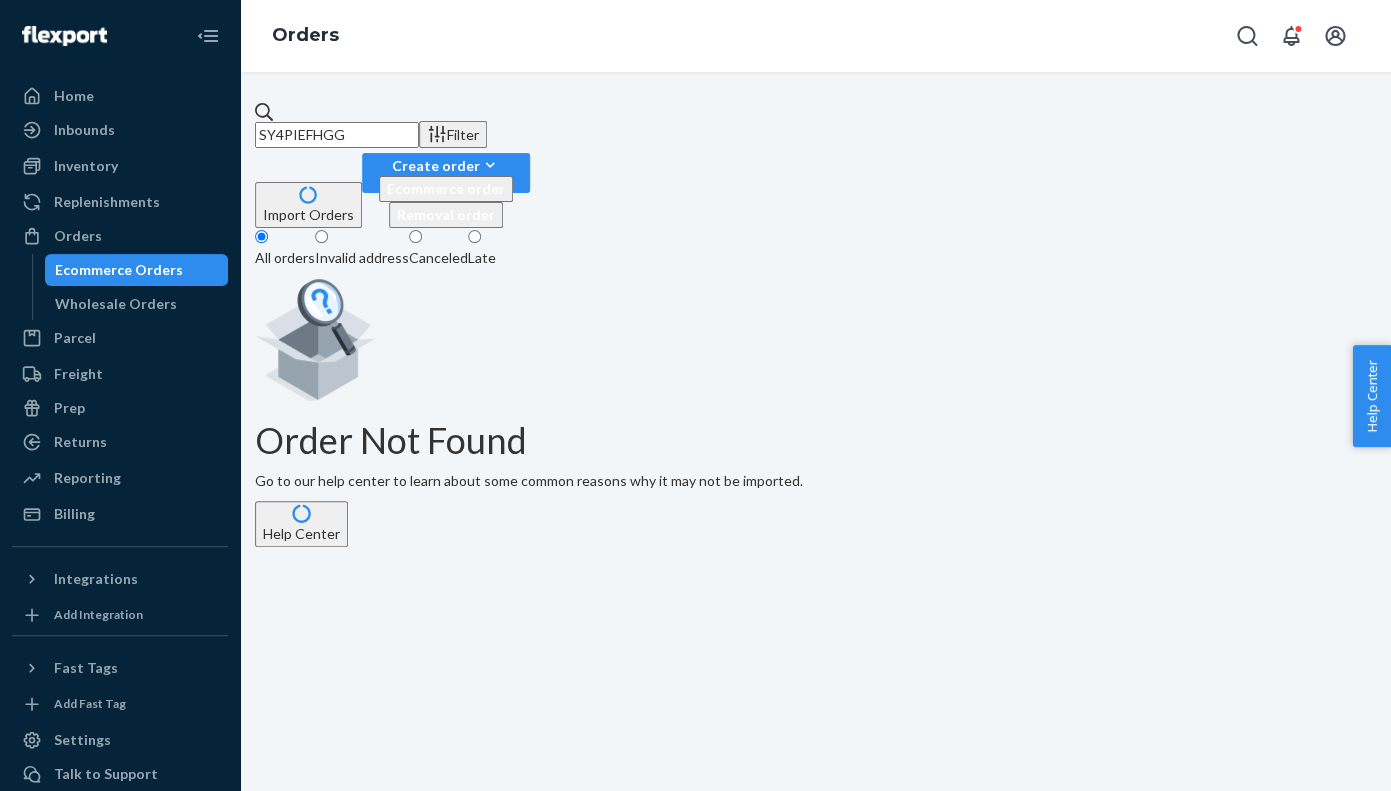 drag, startPoint x: 408, startPoint y: 121, endPoint x: 281, endPoint y: 120, distance: 127.00394 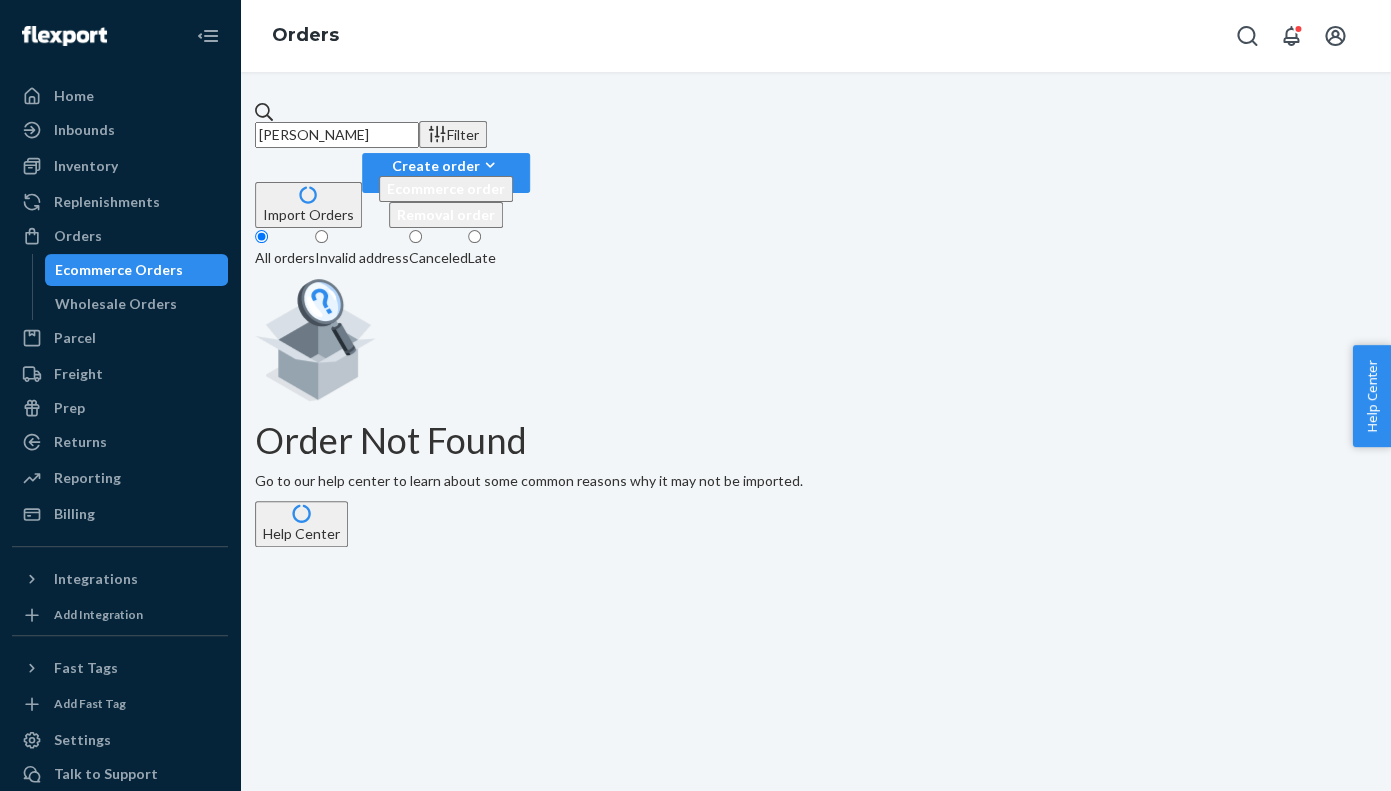 click on "TOMASZ MierzwińskI" at bounding box center (337, 135) 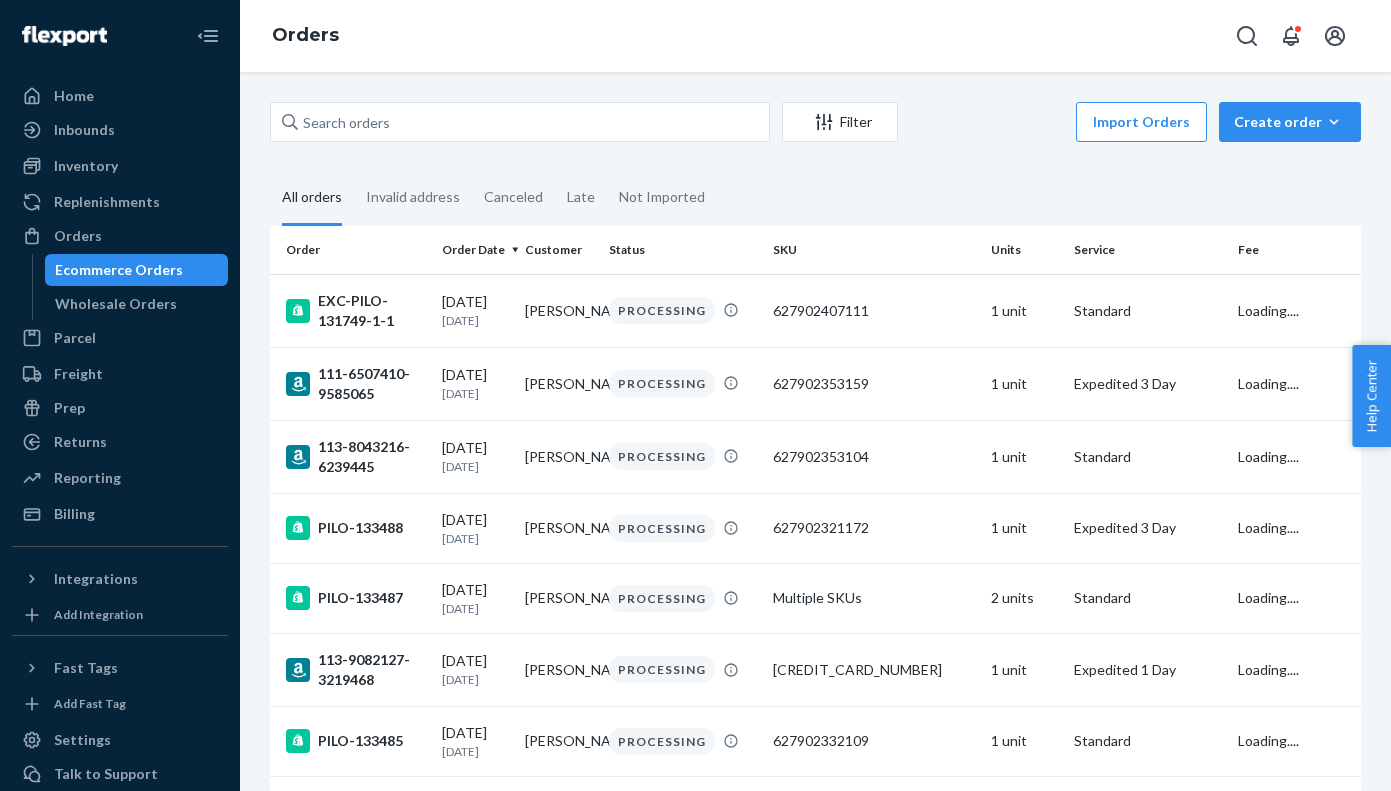 scroll, scrollTop: 0, scrollLeft: 0, axis: both 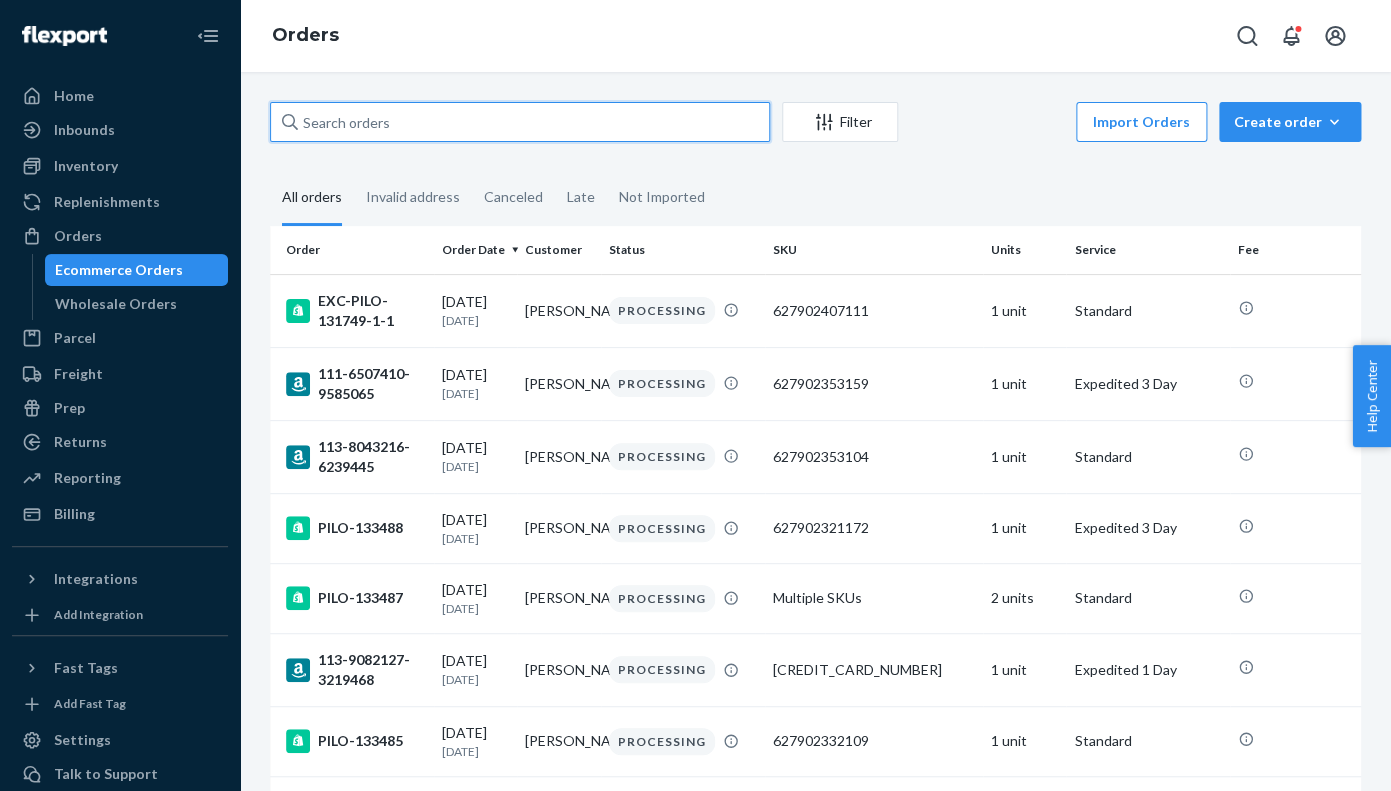 click at bounding box center [520, 122] 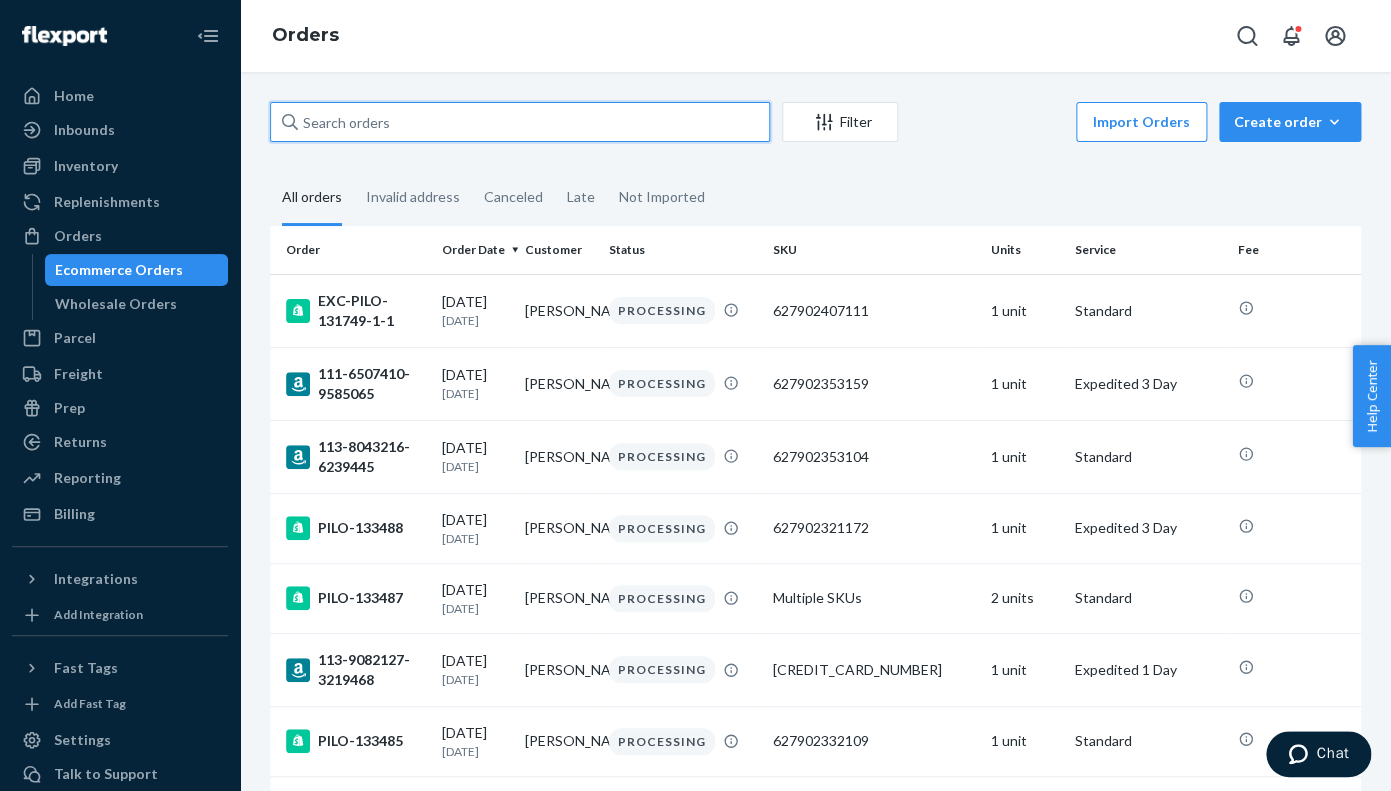 paste on "SY4PIEFHGG" 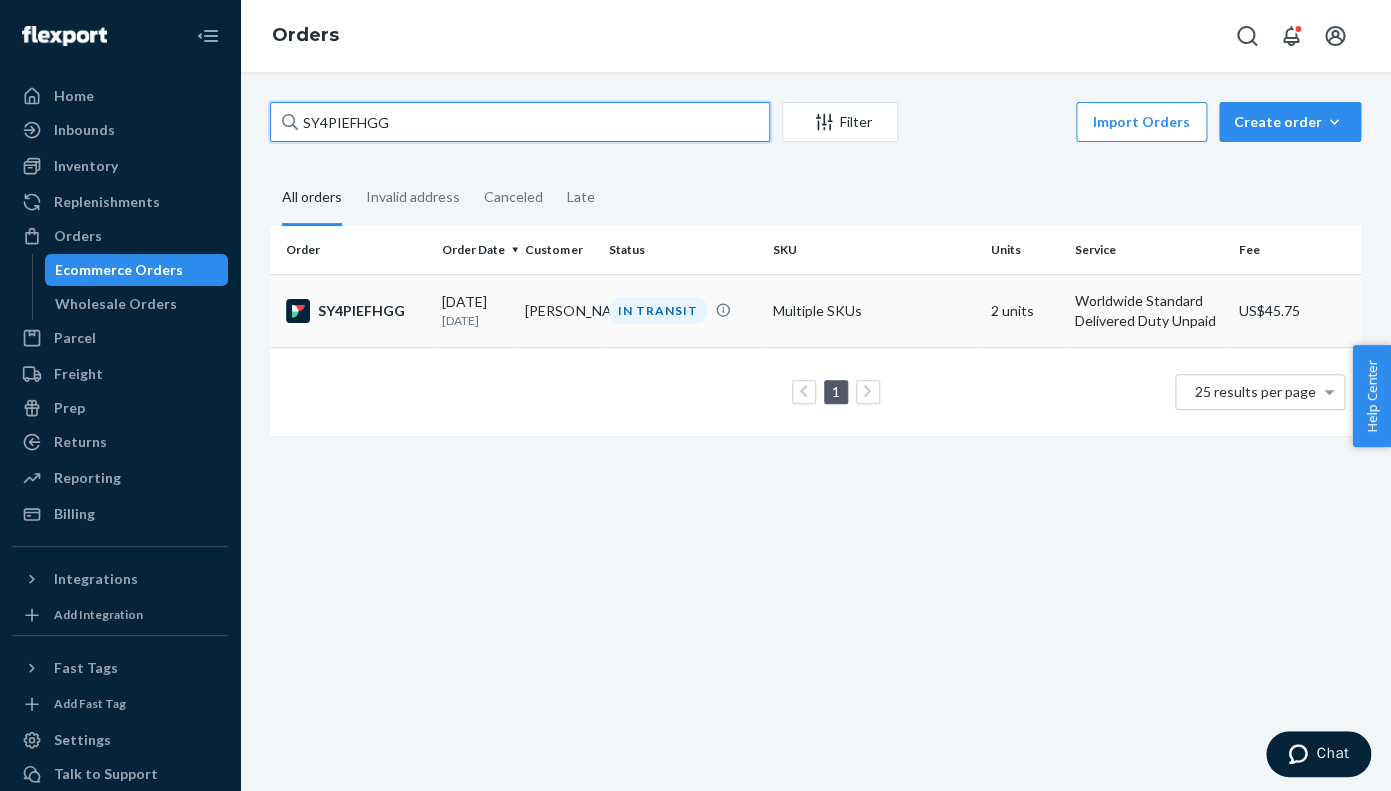 type on "SY4PIEFHGG" 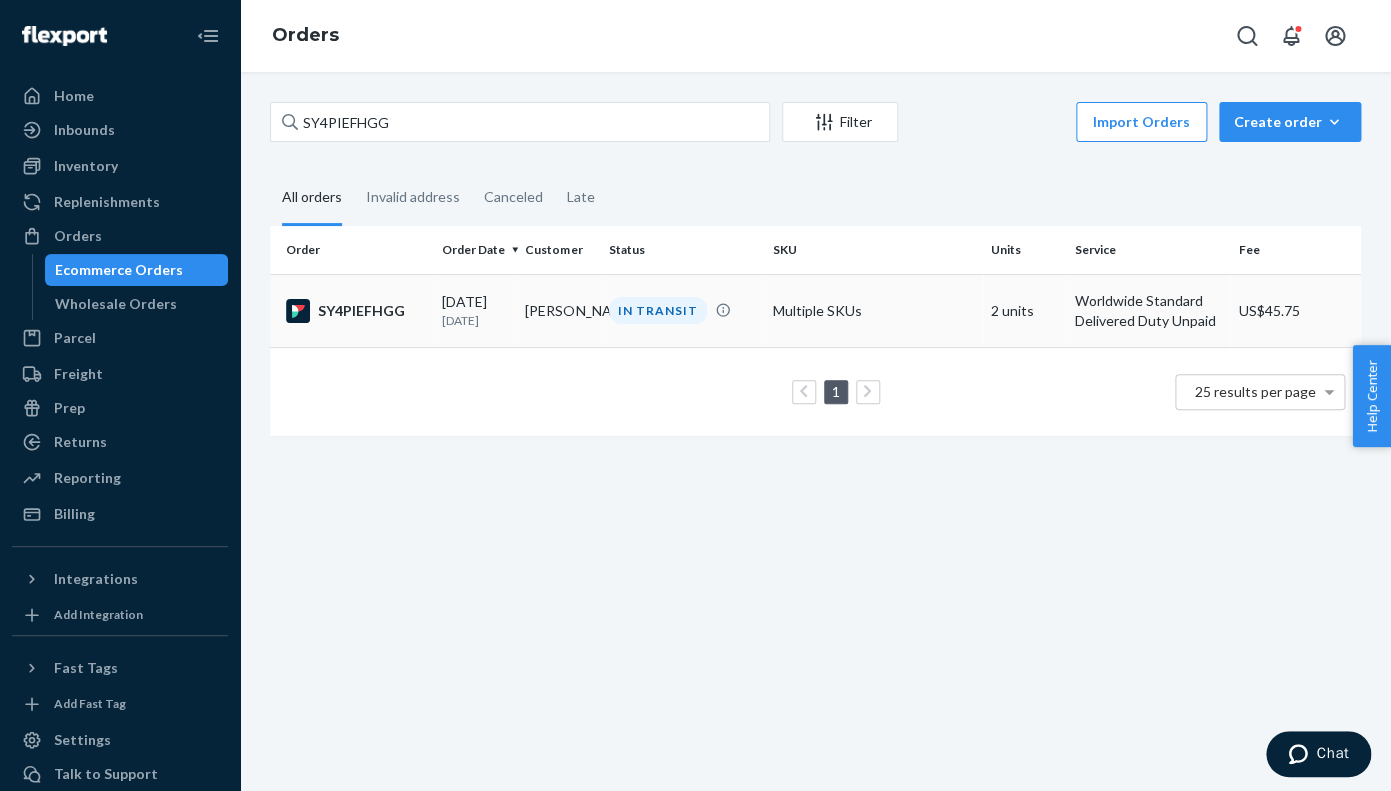 click on "SY4PIEFHGG" at bounding box center (356, 311) 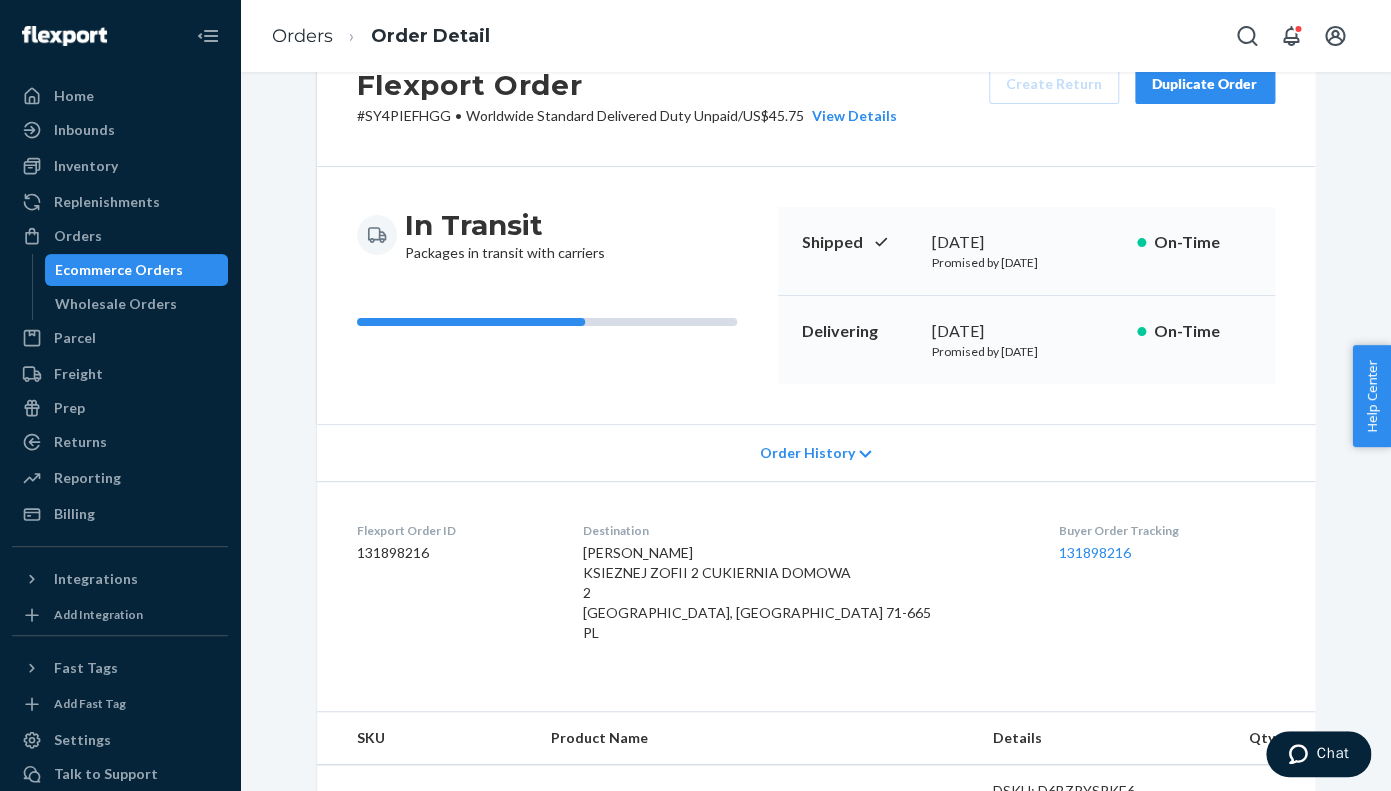 scroll, scrollTop: 97, scrollLeft: 0, axis: vertical 